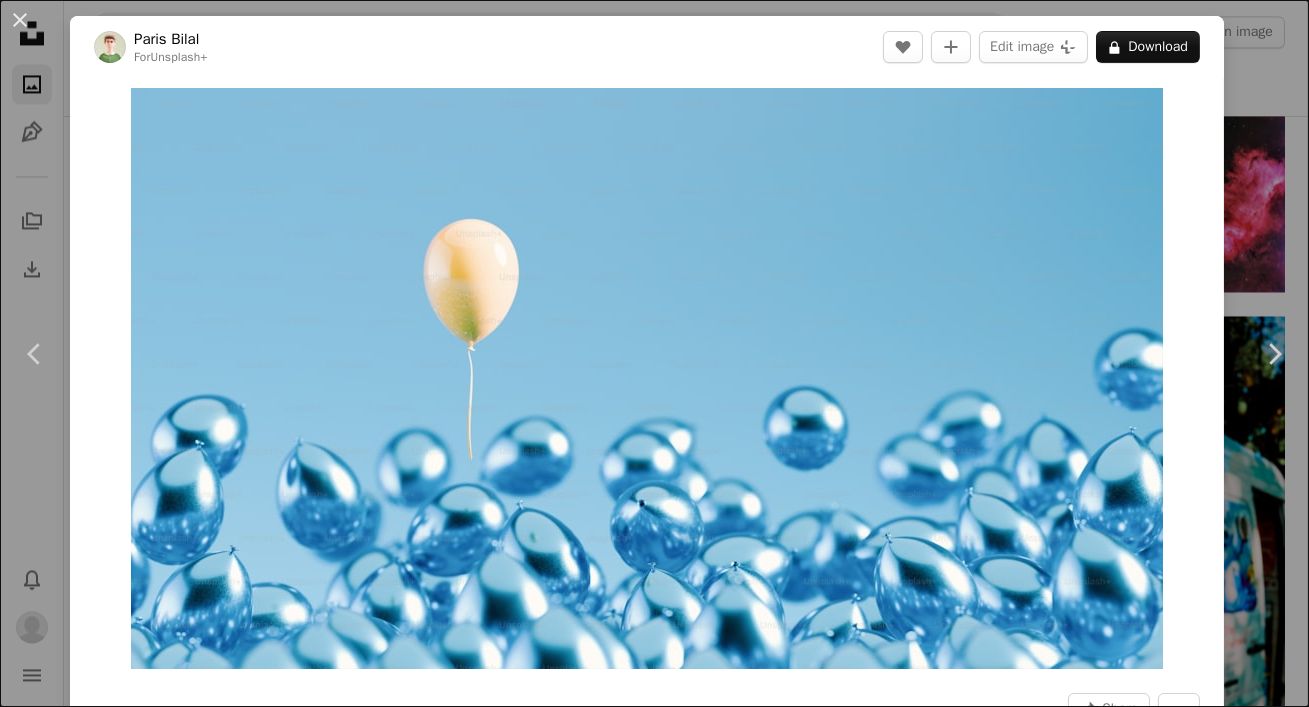 scroll, scrollTop: 8176, scrollLeft: 0, axis: vertical 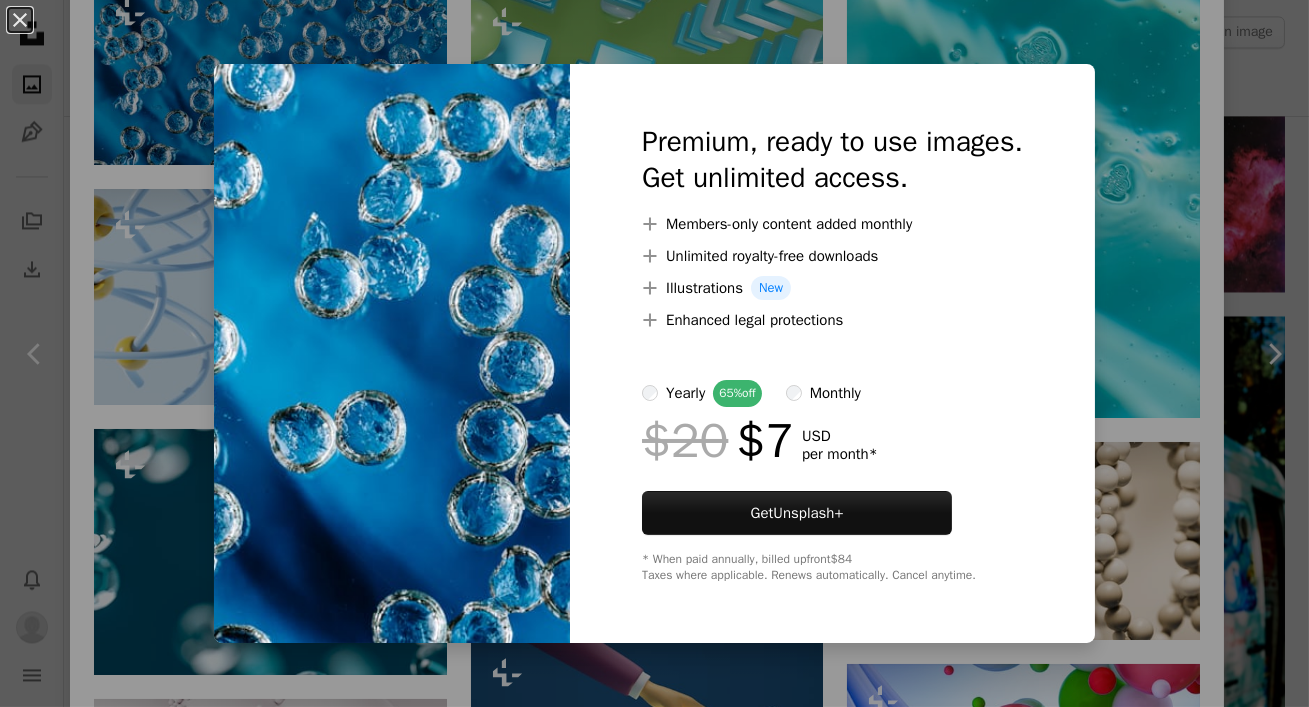 click on "An X shape Premium, ready to use images. Get unlimited access. A plus sign Members-only content added monthly A plus sign Unlimited royalty-free downloads A plus sign Illustrations  New A plus sign Enhanced legal protections yearly 65%  off monthly $20   $7 USD per month * Get  Unsplash+ * When paid annually, billed upfront  $84 Taxes where applicable. Renews automatically. Cancel anytime." at bounding box center [654, 353] 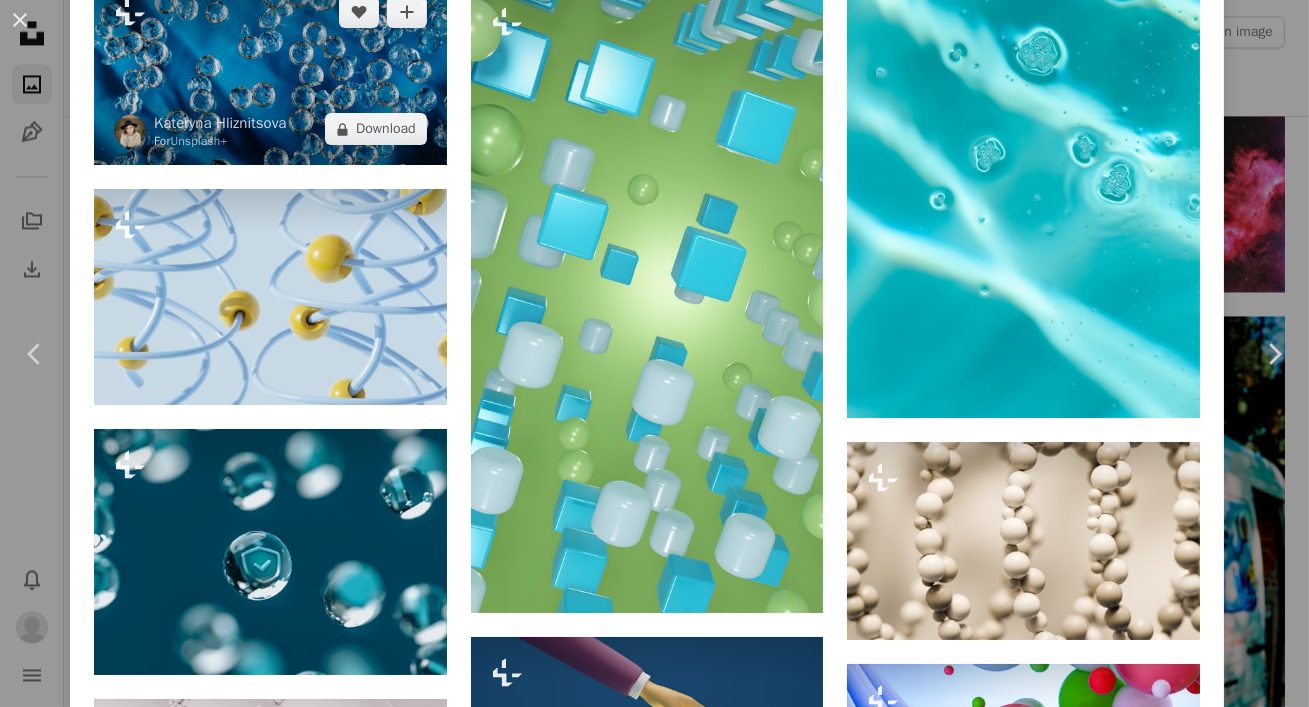 click at bounding box center [270, 71] 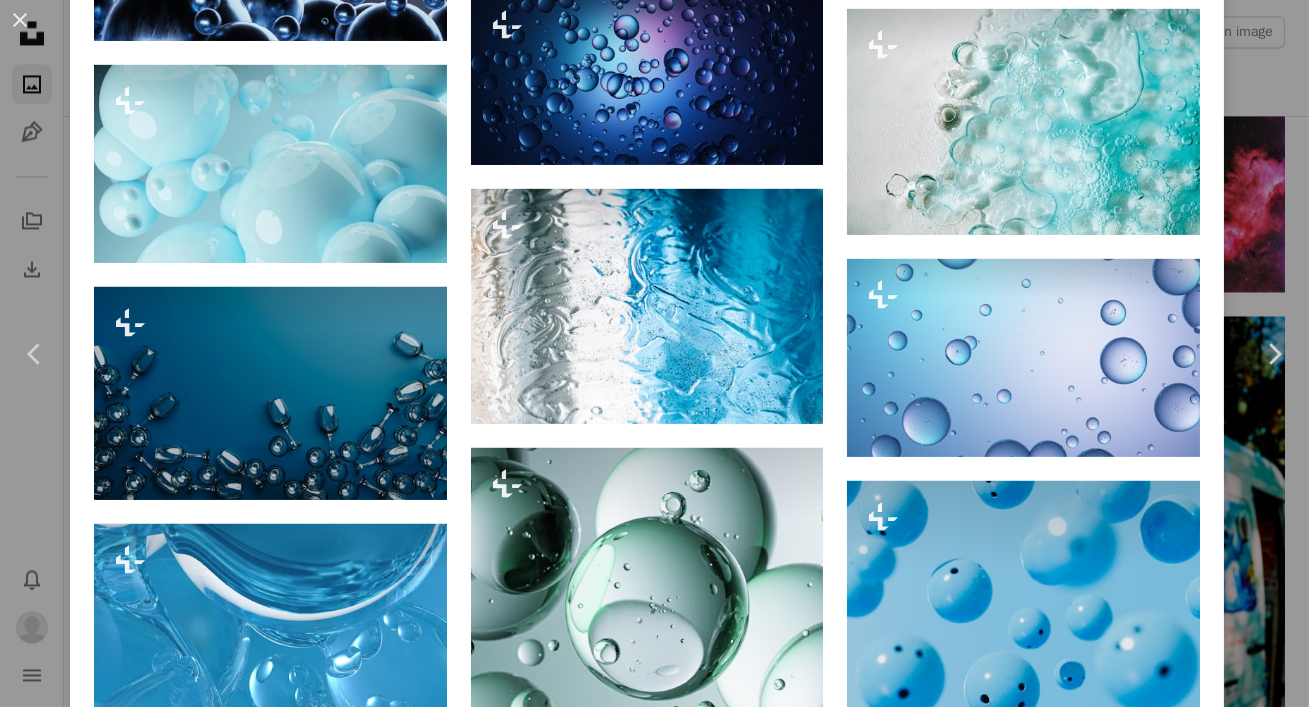 scroll, scrollTop: 1857, scrollLeft: 0, axis: vertical 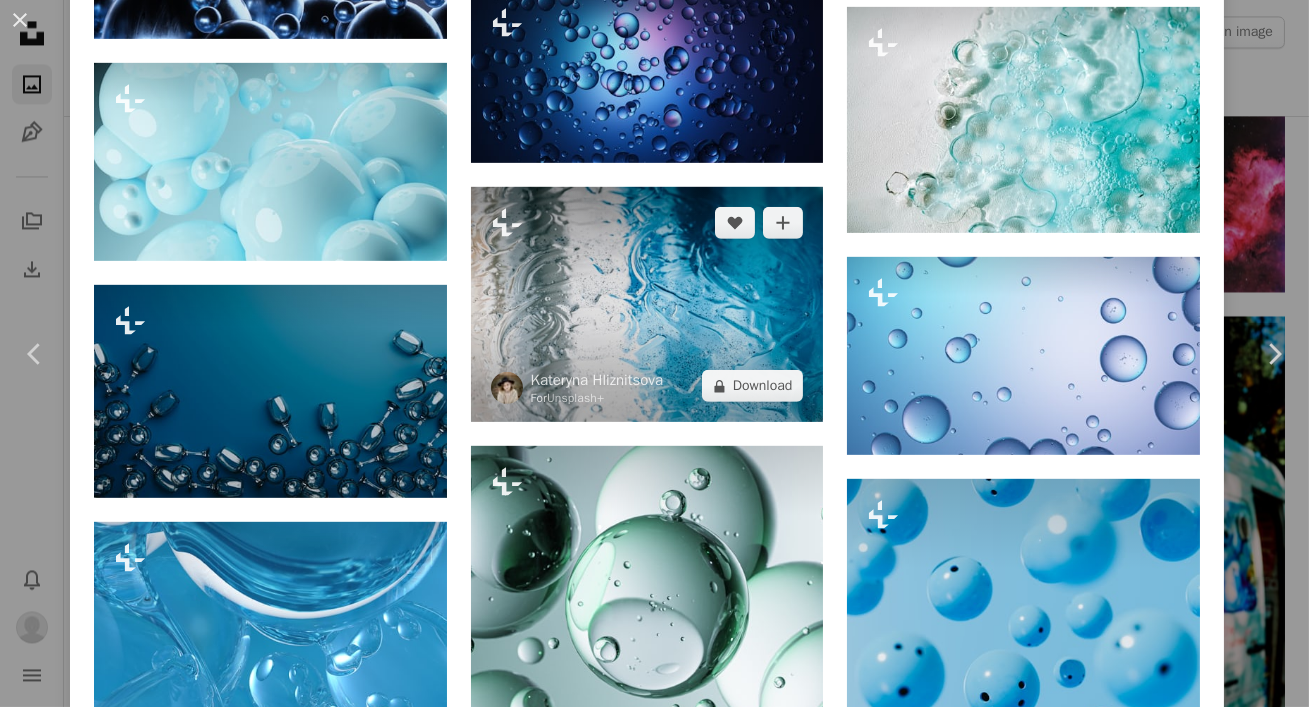 click at bounding box center (647, 304) 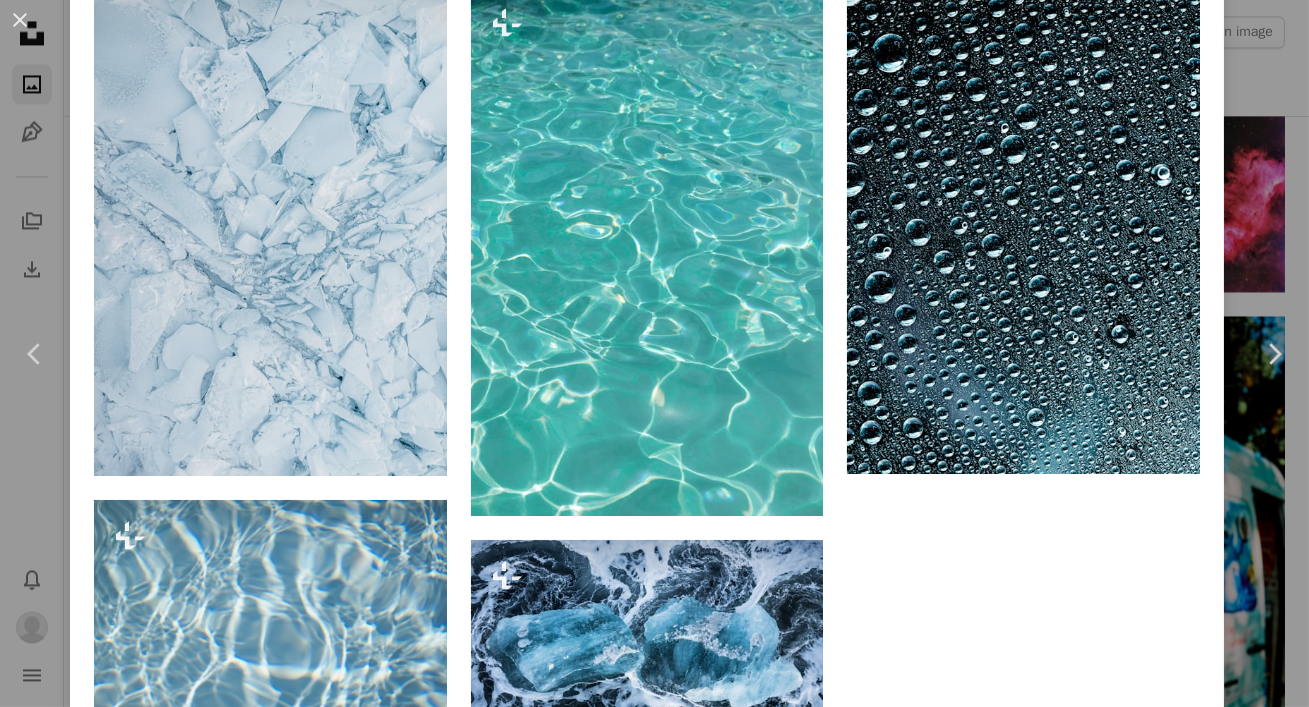 scroll, scrollTop: 10087, scrollLeft: 0, axis: vertical 